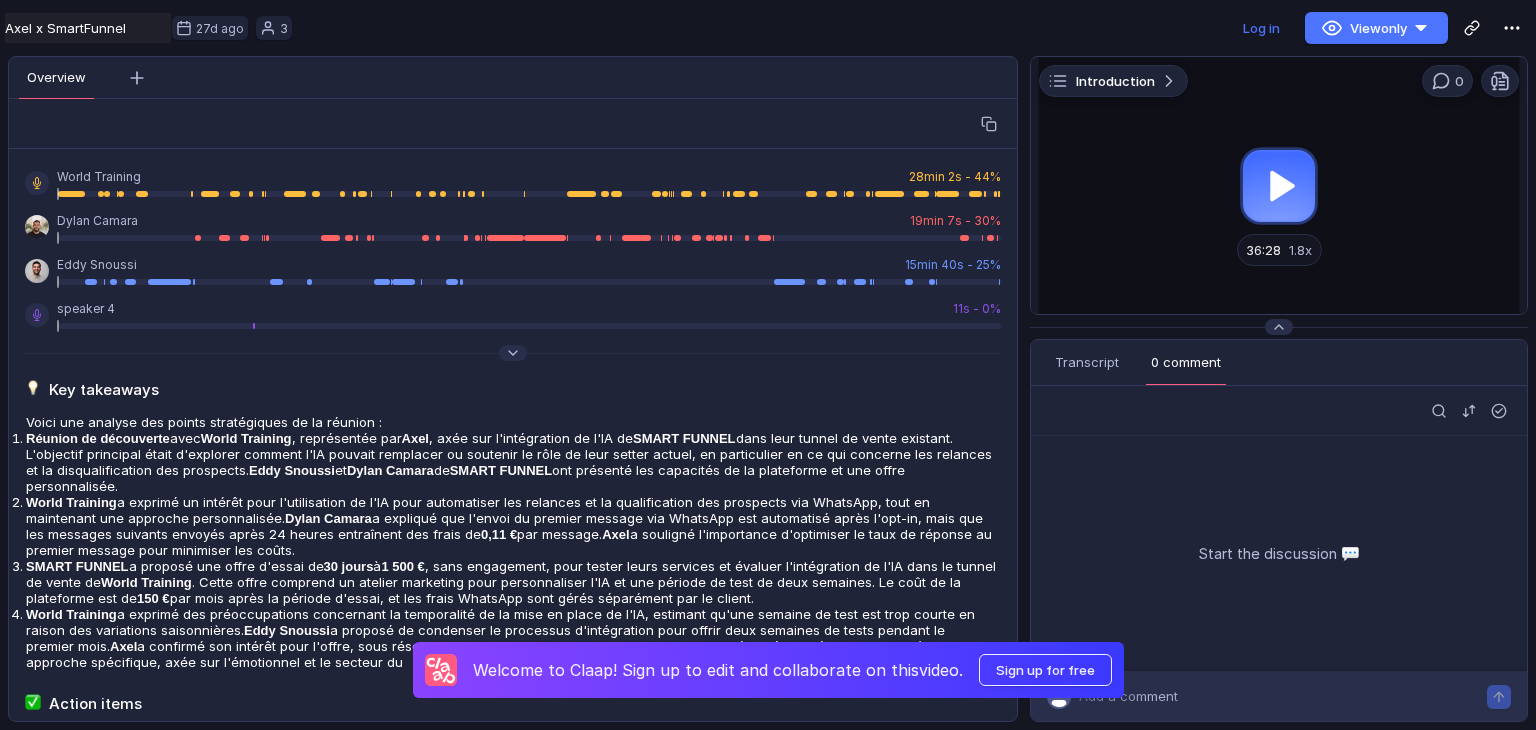 click at bounding box center (1279, 185) 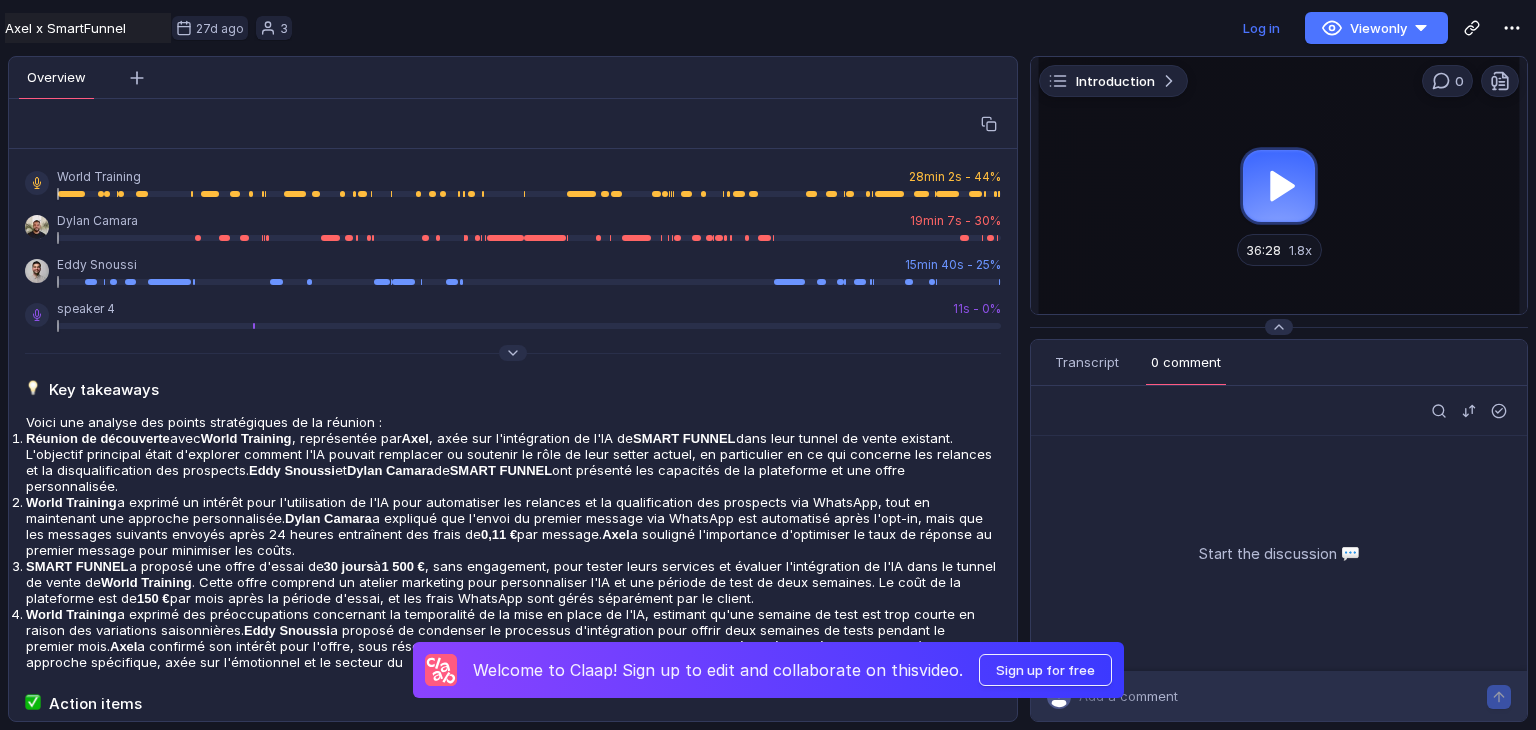 scroll, scrollTop: 0, scrollLeft: 0, axis: both 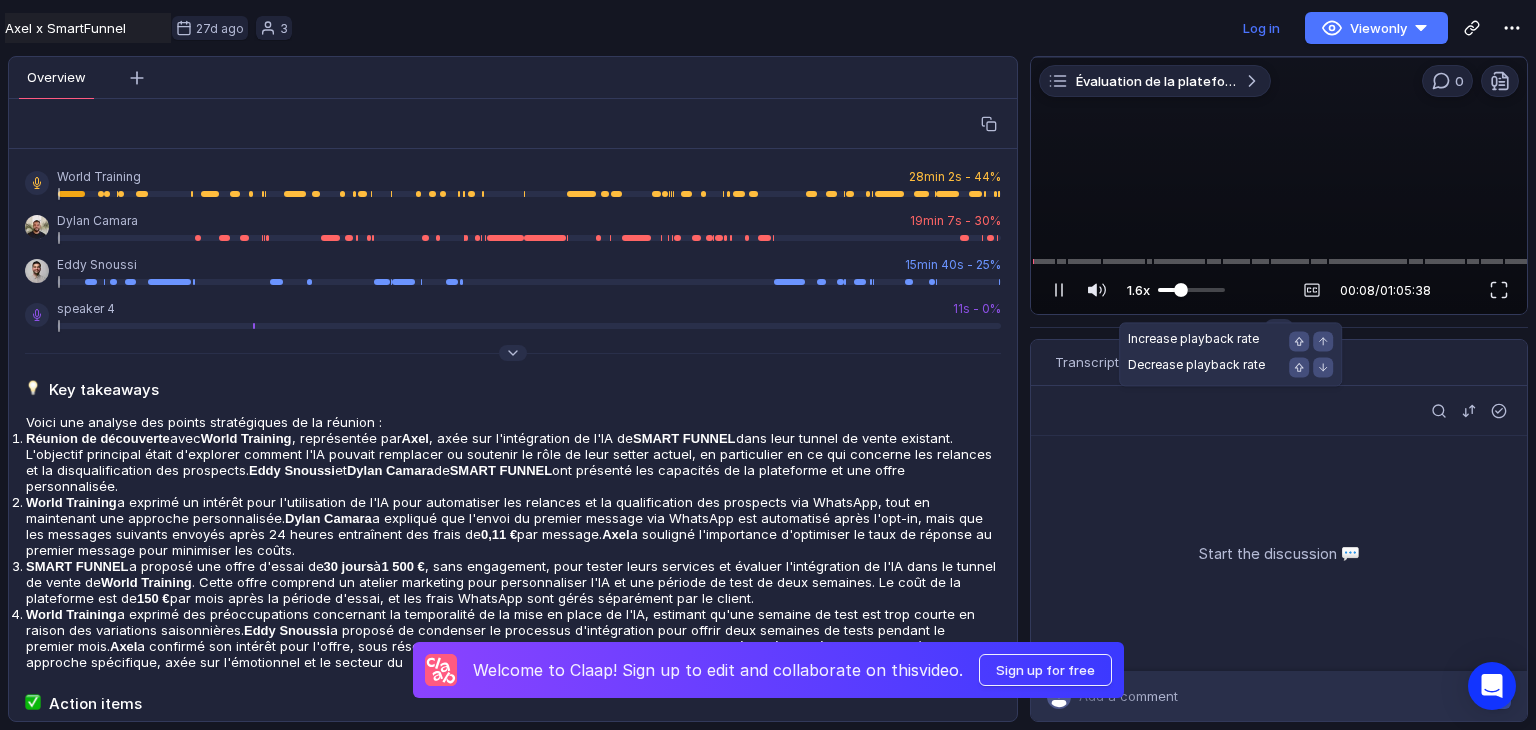click at bounding box center [1191, 290] 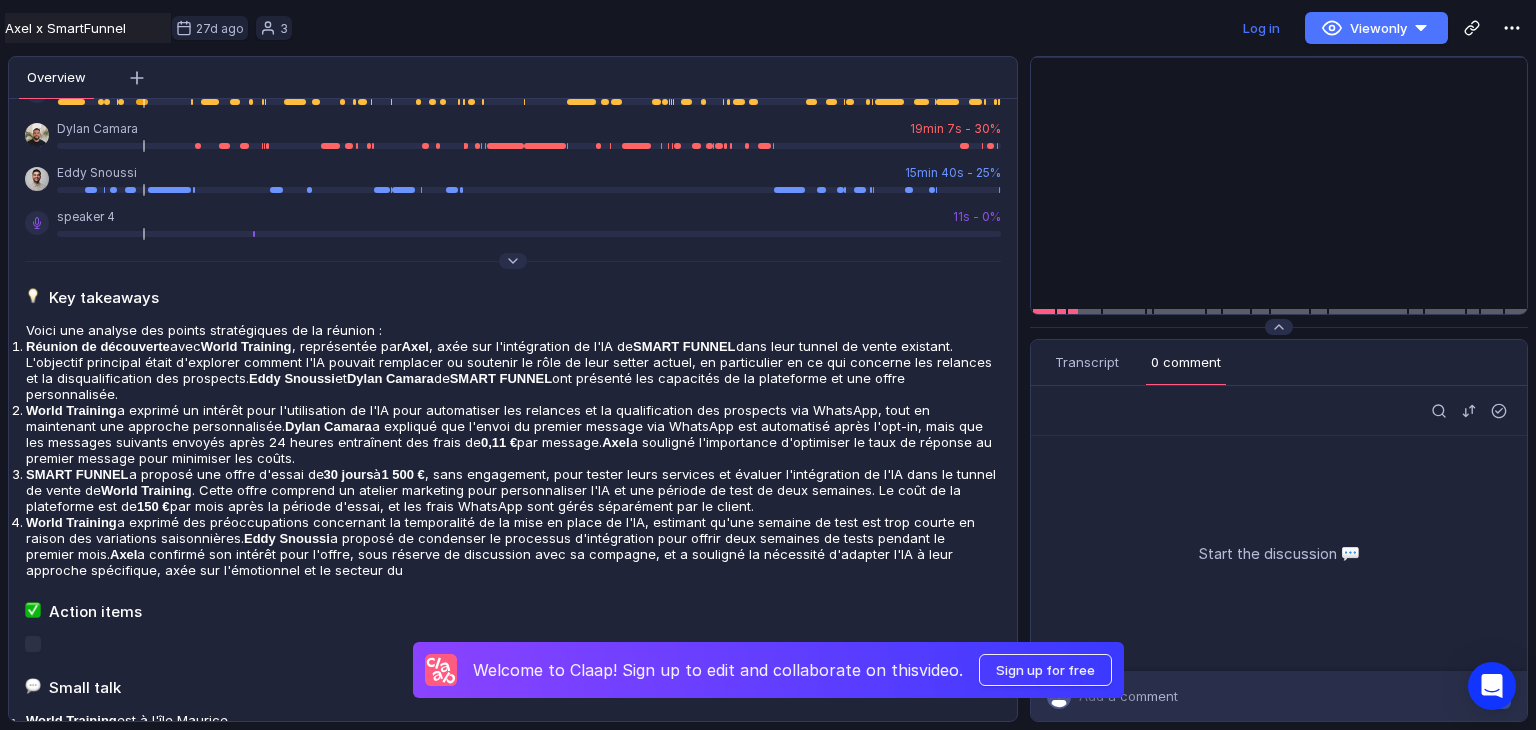 scroll, scrollTop: 62, scrollLeft: 0, axis: vertical 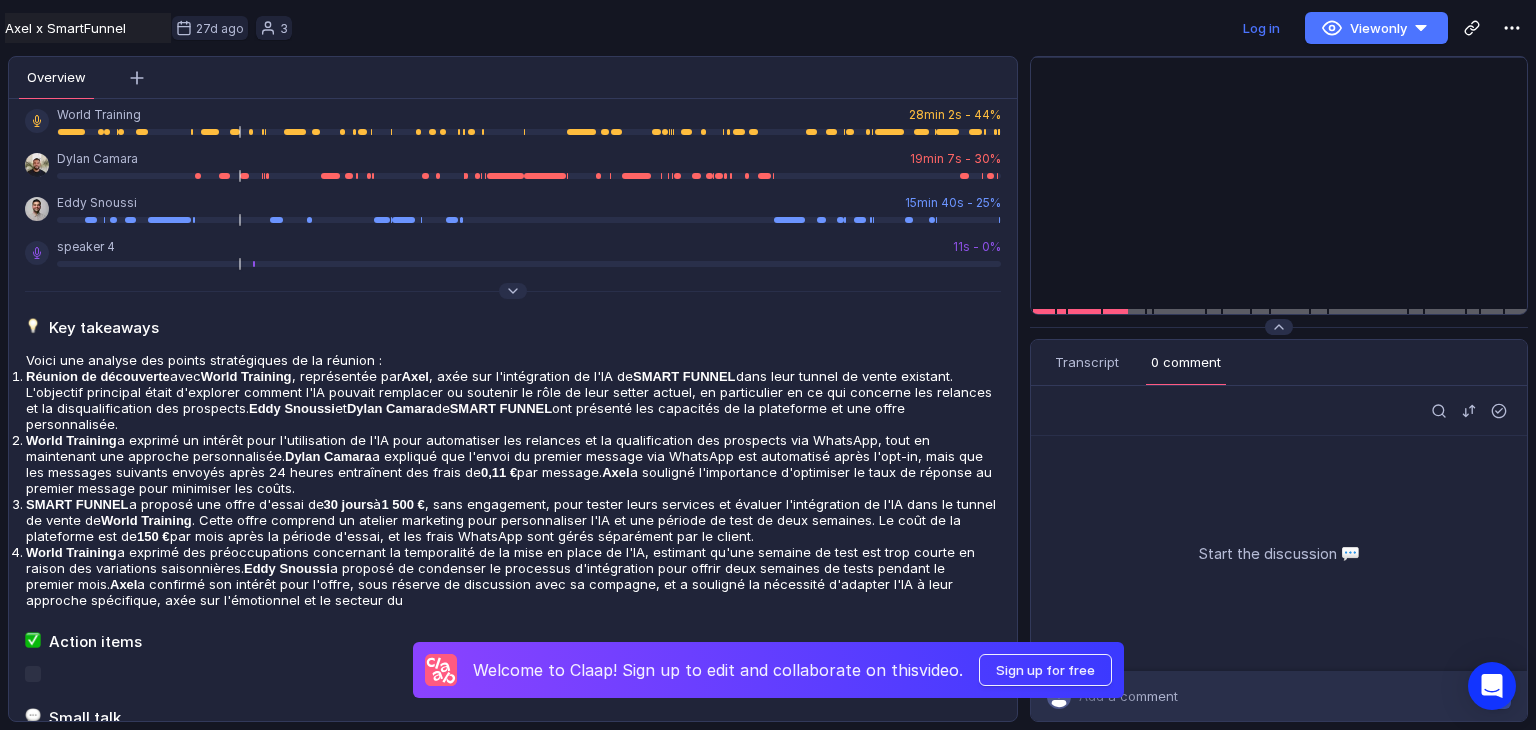 click on "Voici une analyse des points stratégiques de la réunion :" at bounding box center [511, 360] 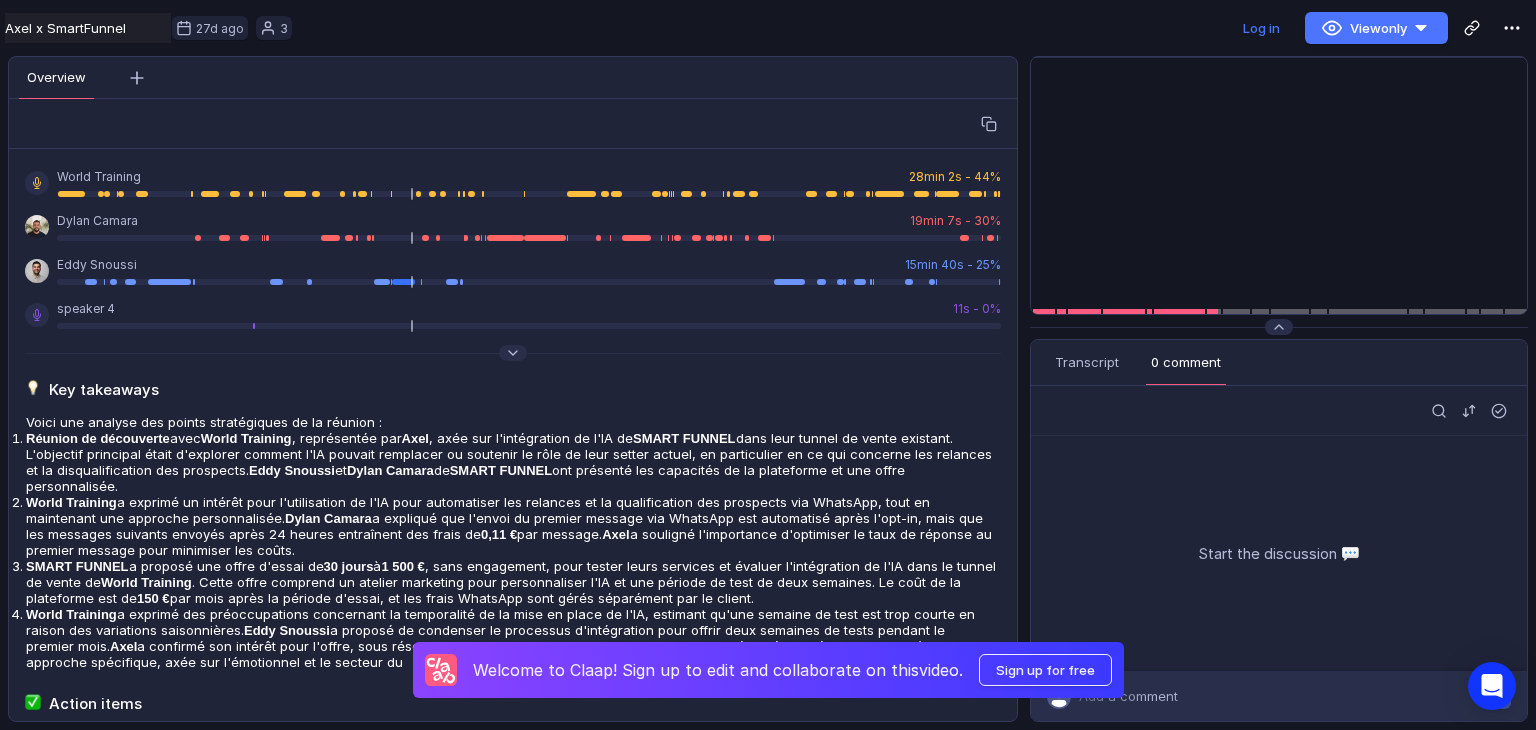 scroll, scrollTop: 0, scrollLeft: 0, axis: both 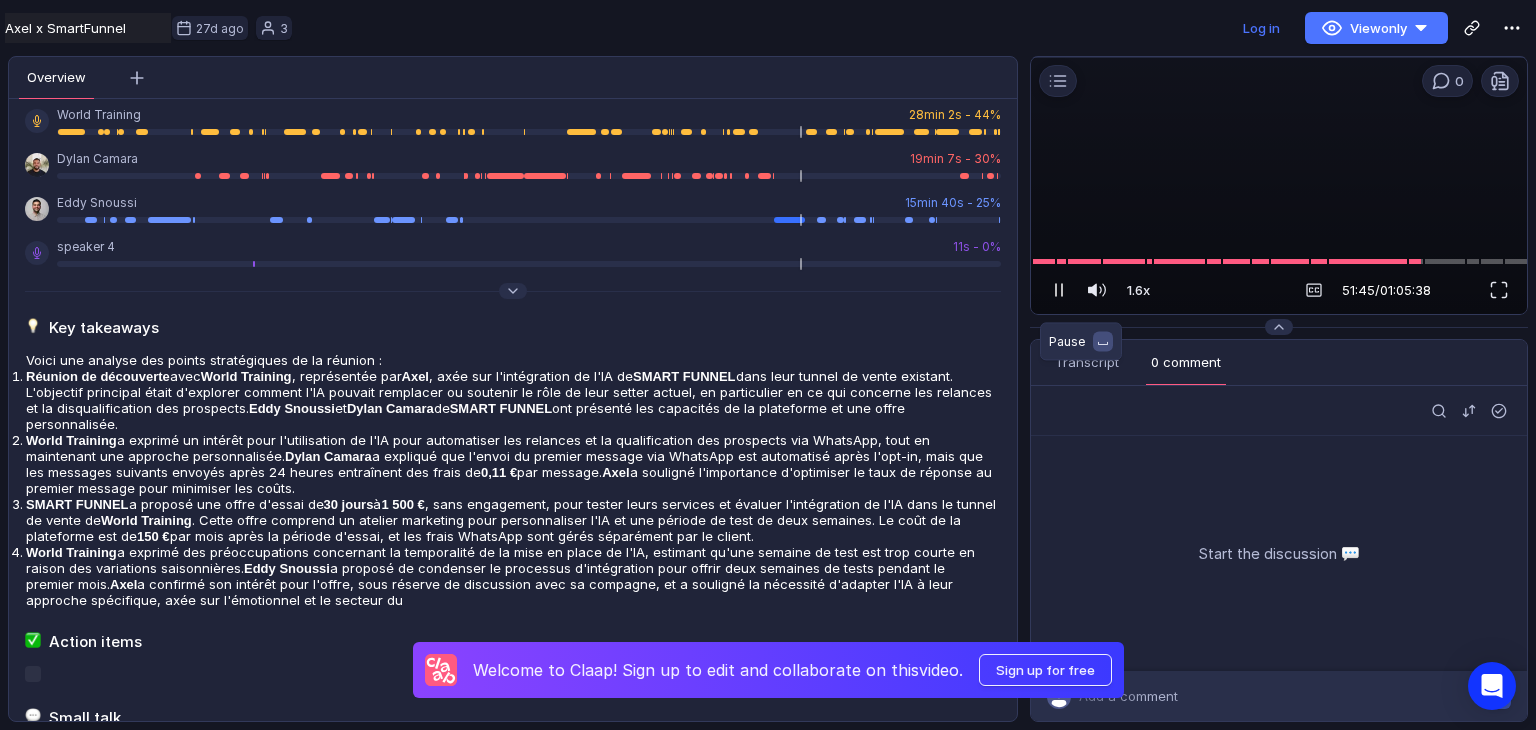 click at bounding box center [1059, 290] 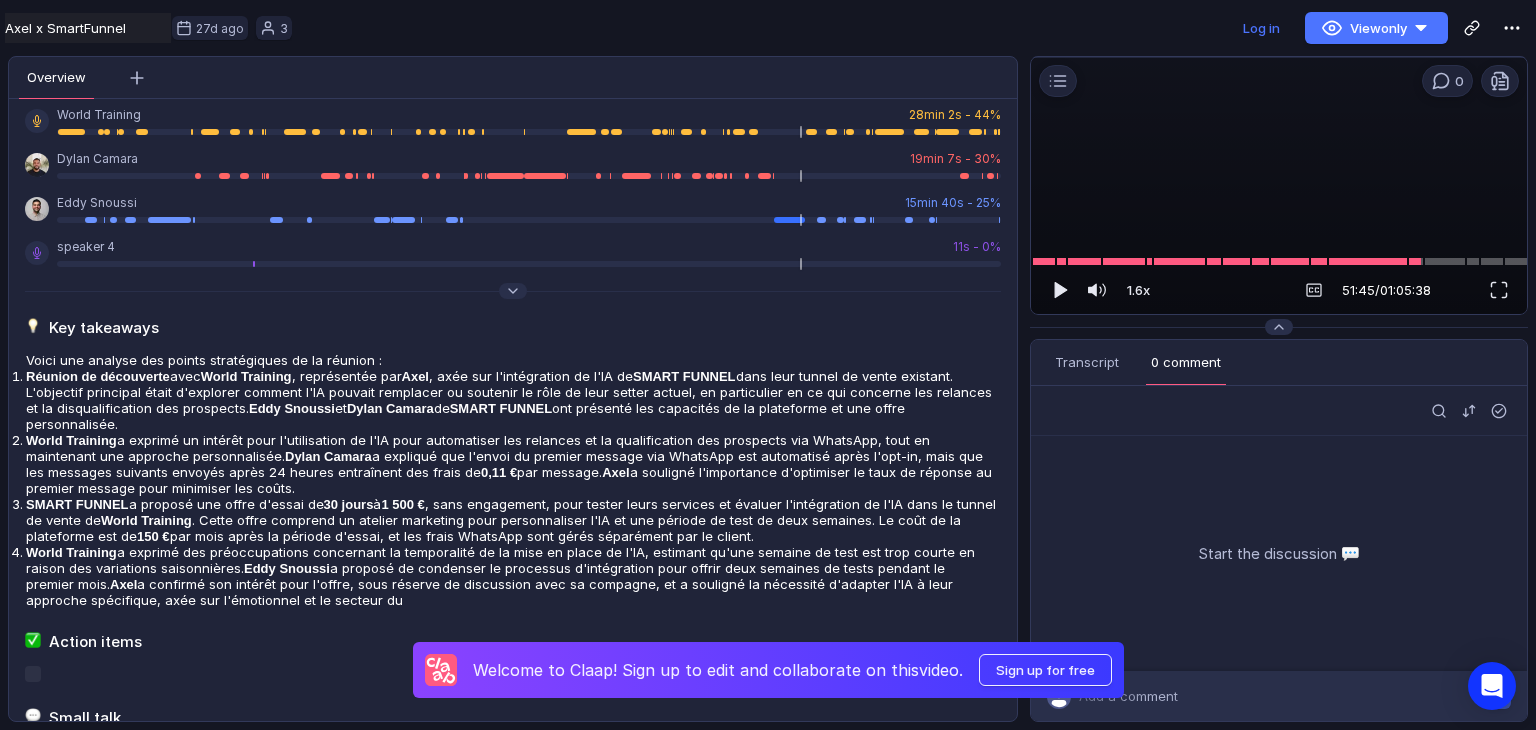 click at bounding box center [1061, 290] 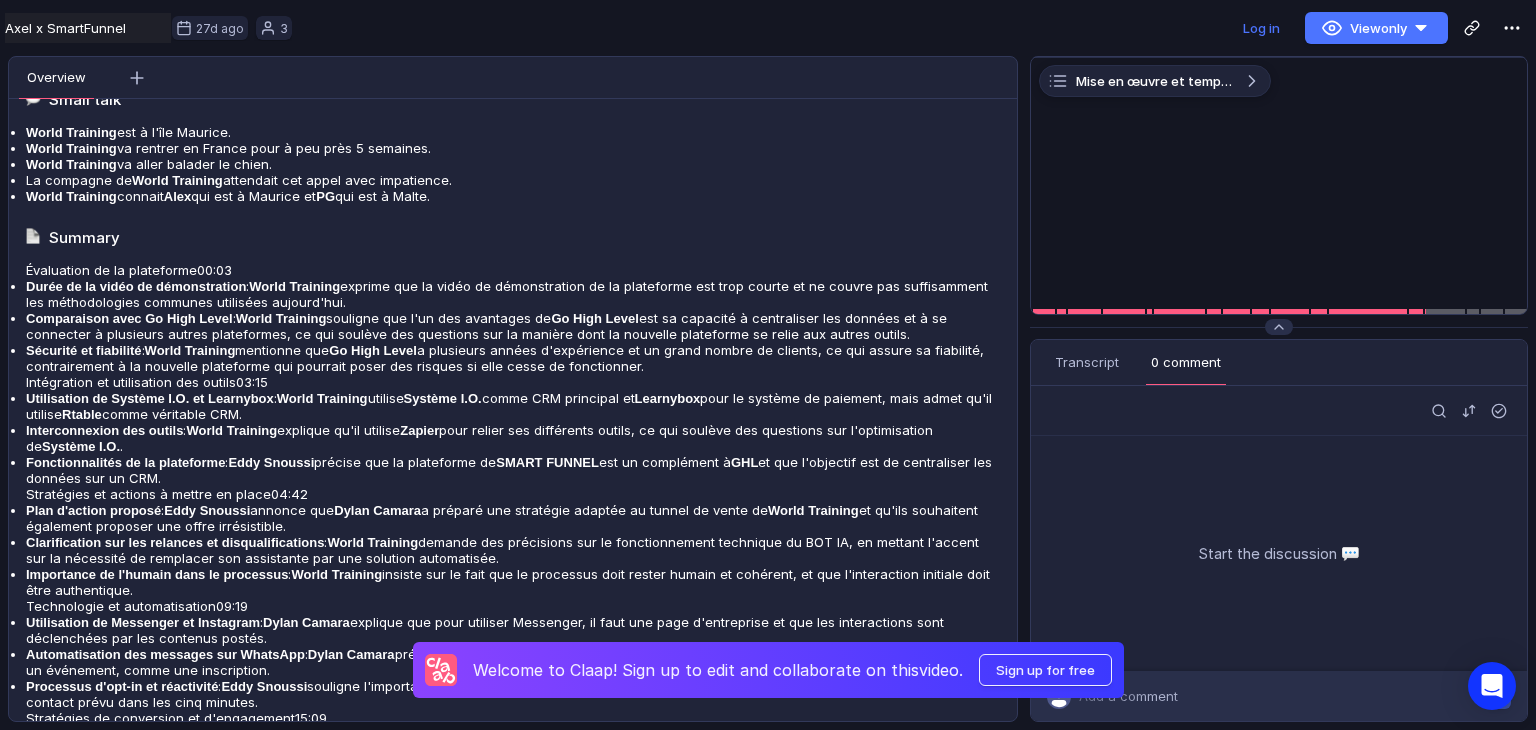 scroll, scrollTop: 680, scrollLeft: 0, axis: vertical 